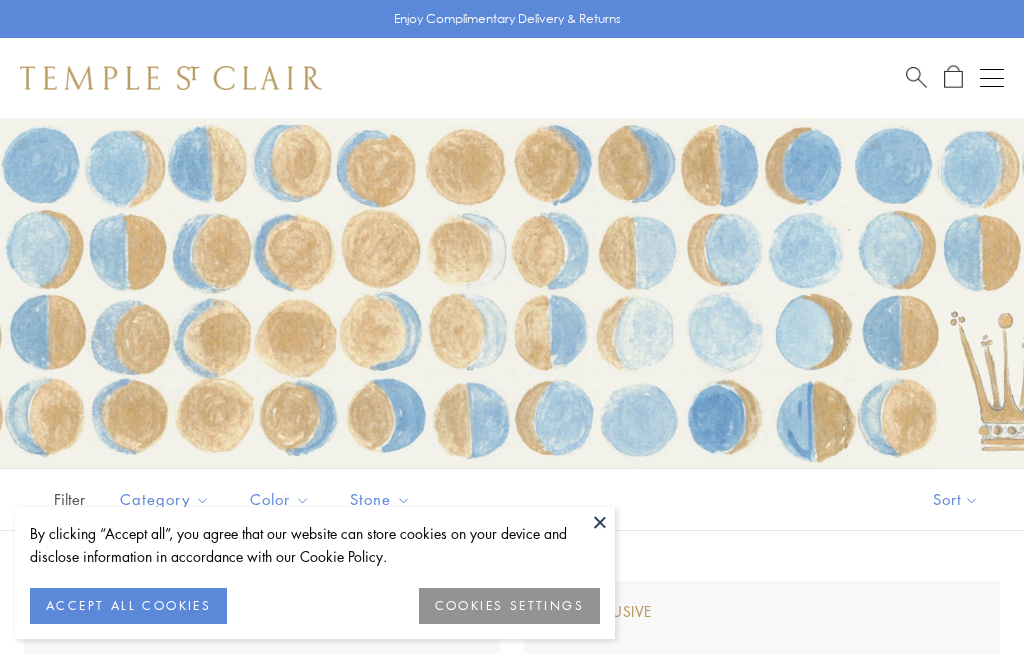 scroll, scrollTop: 0, scrollLeft: 0, axis: both 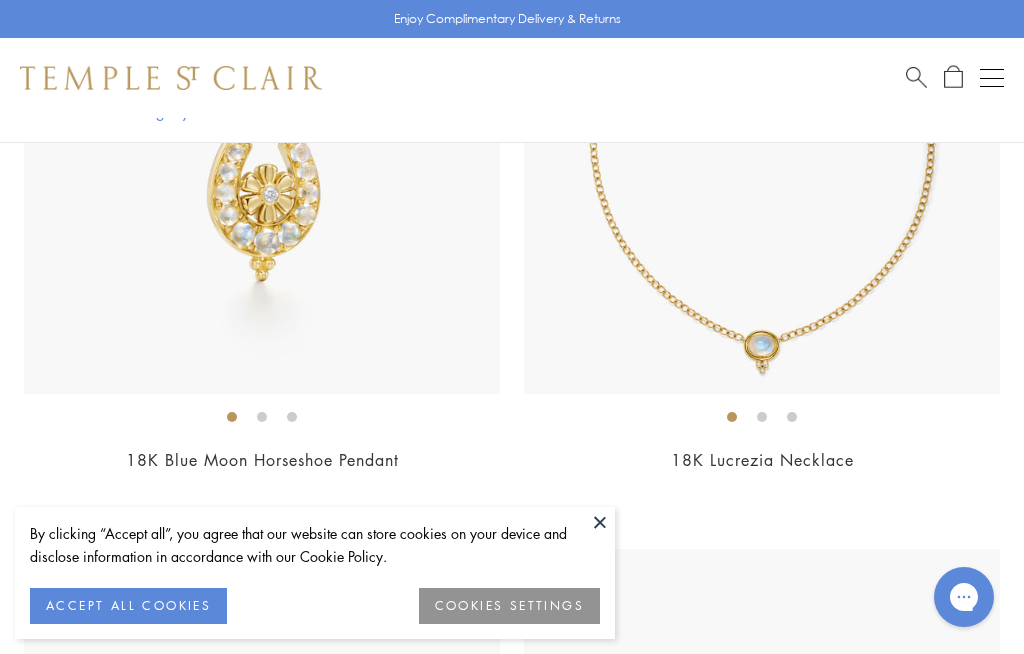 click at bounding box center [762, 156] 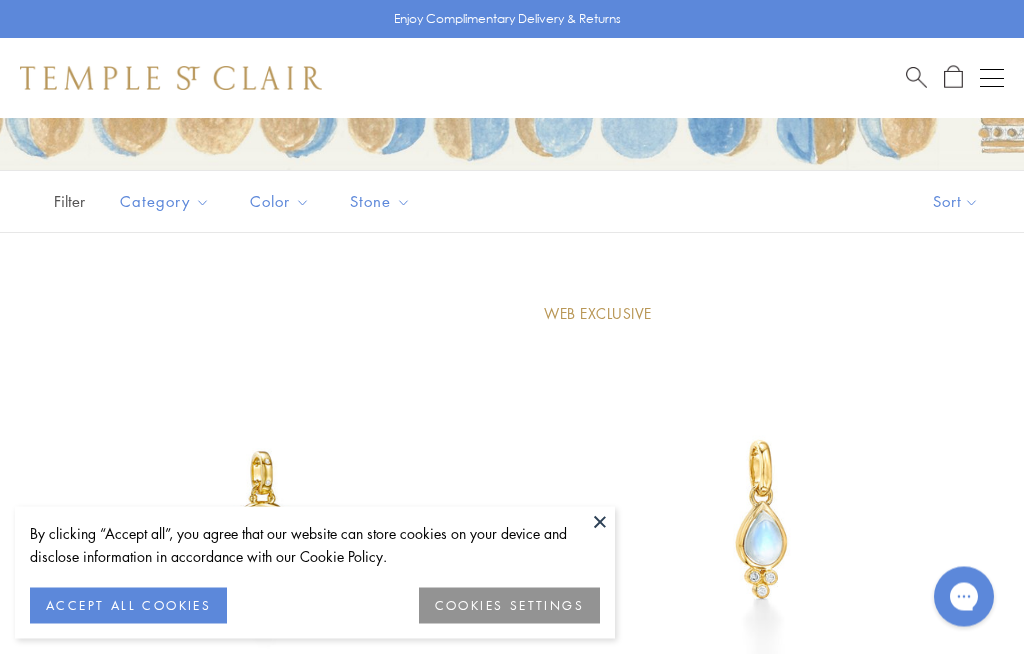 scroll, scrollTop: 305, scrollLeft: 0, axis: vertical 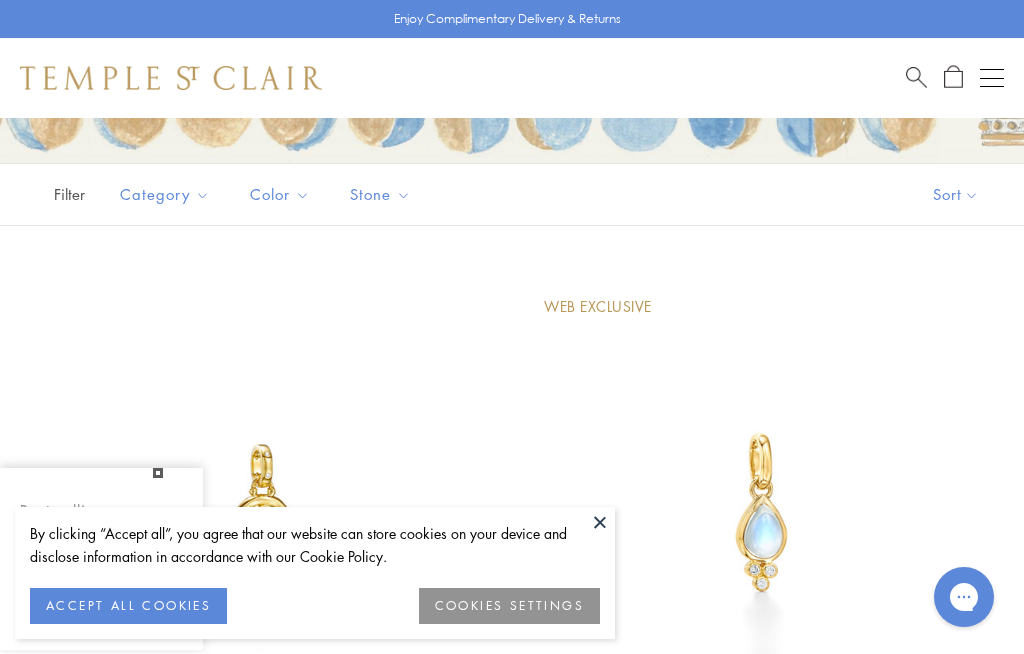 click on "Sort" at bounding box center (956, 194) 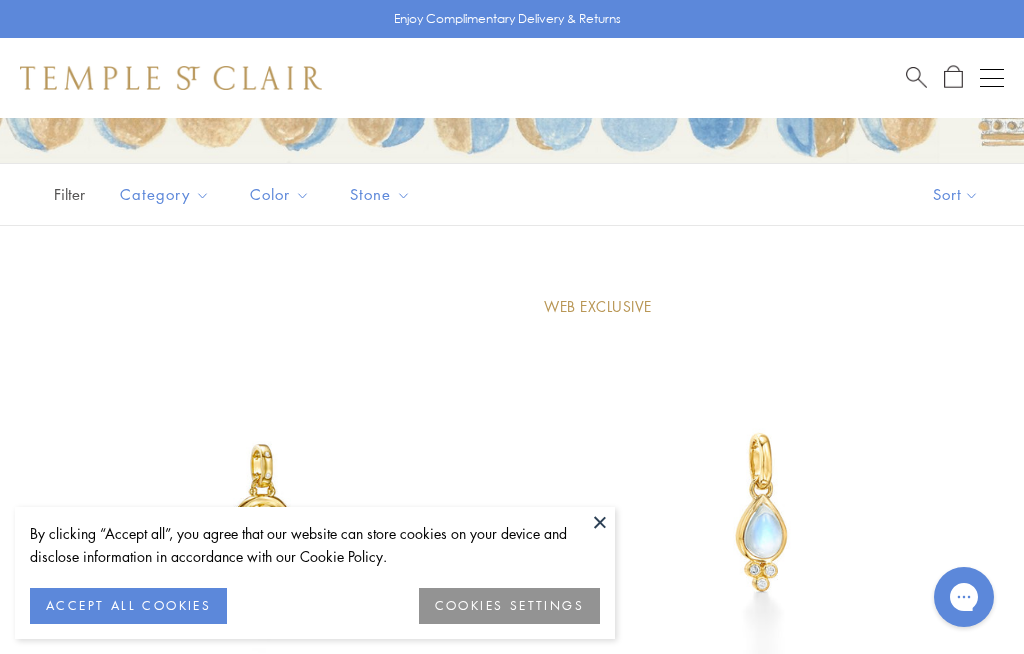 click on "Sort" at bounding box center [956, 194] 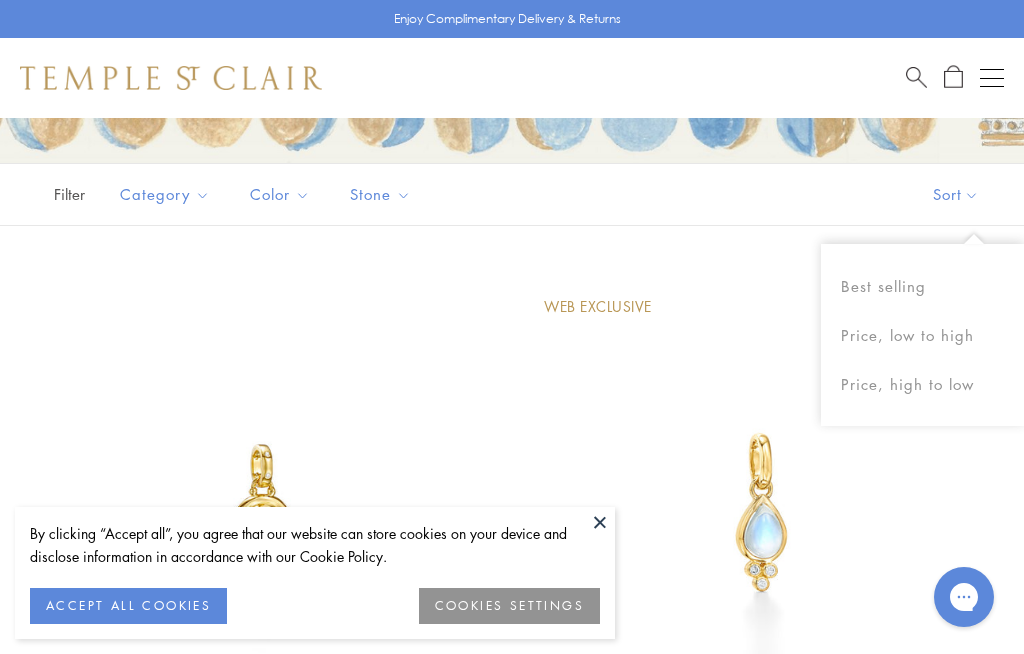 click on "Price, low to high" at bounding box center [922, 335] 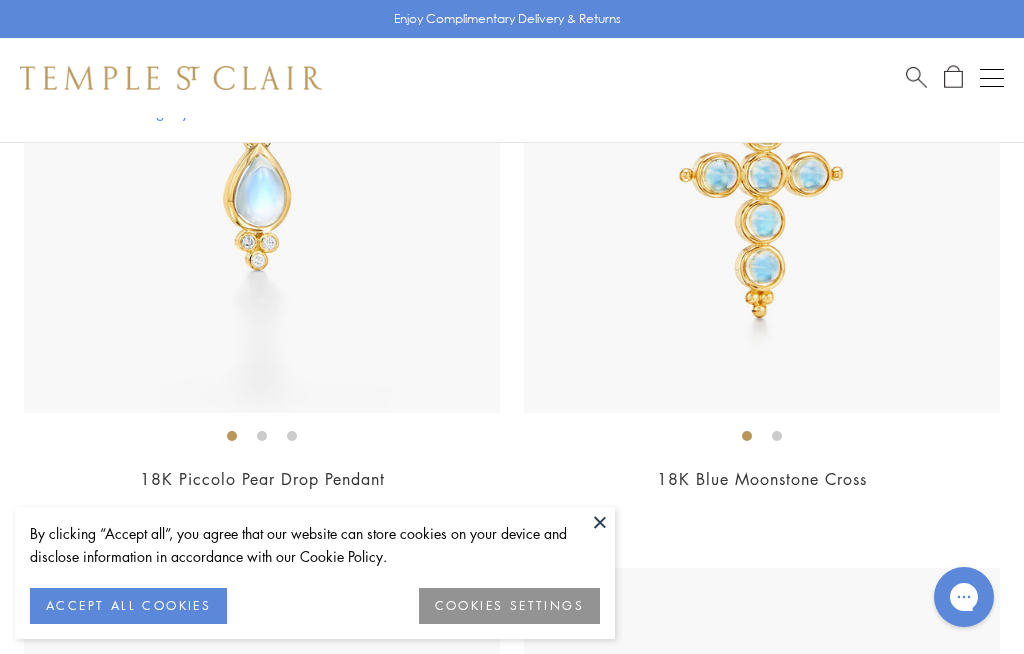 scroll, scrollTop: 640, scrollLeft: 0, axis: vertical 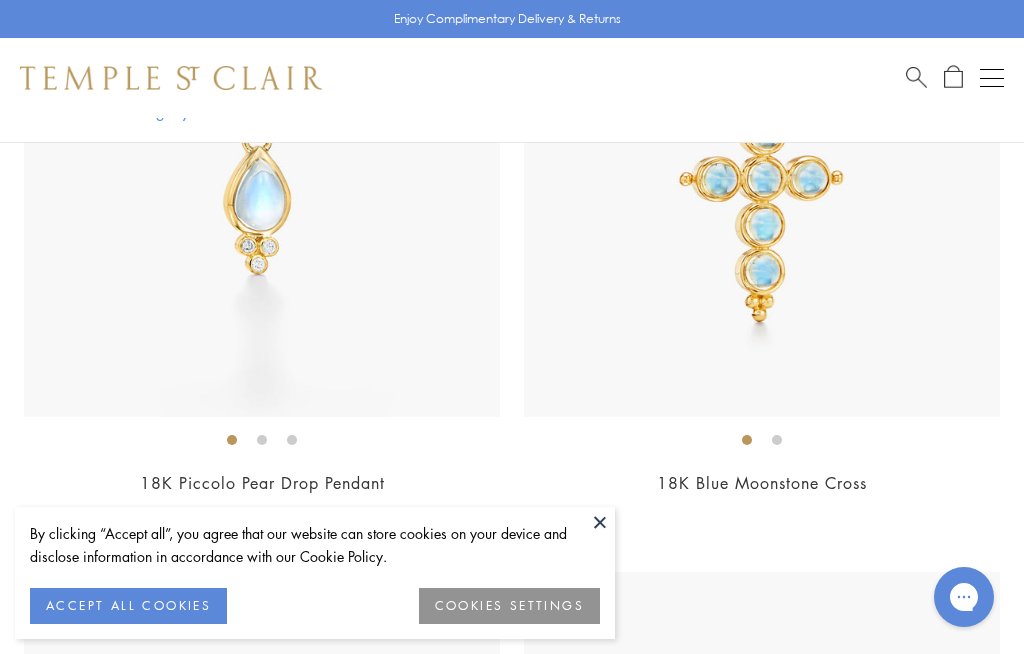 click at bounding box center [262, 179] 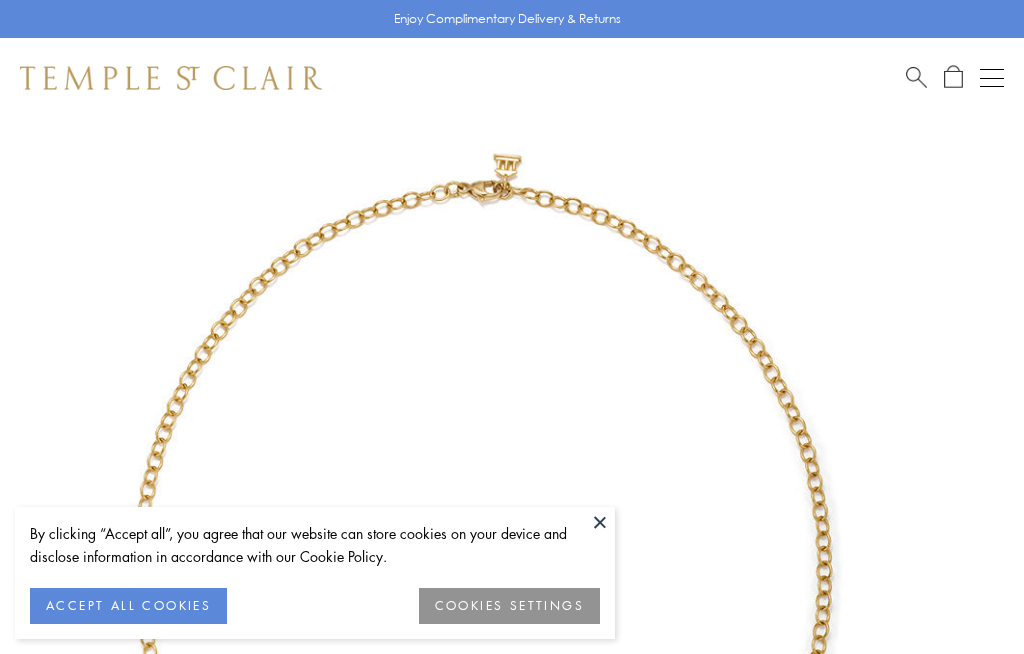 scroll, scrollTop: 0, scrollLeft: 0, axis: both 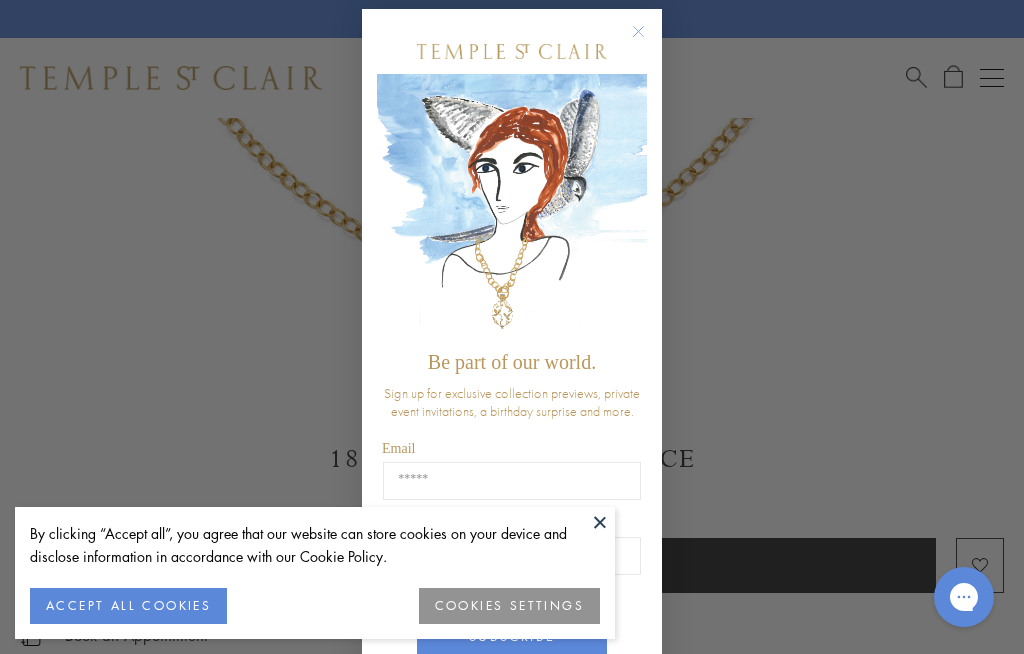 click 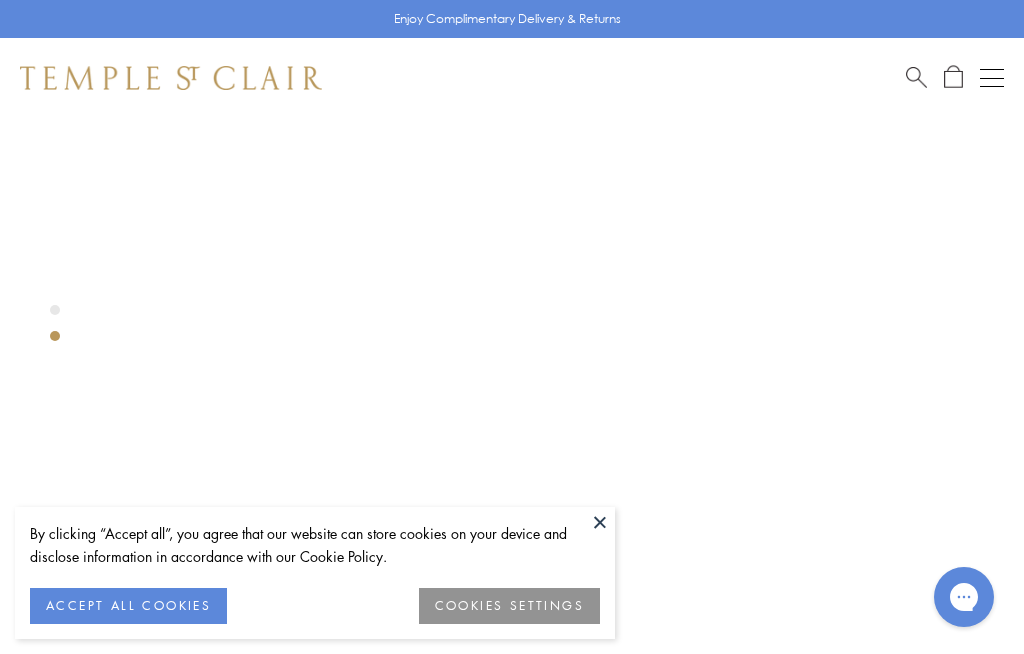 scroll, scrollTop: 0, scrollLeft: 0, axis: both 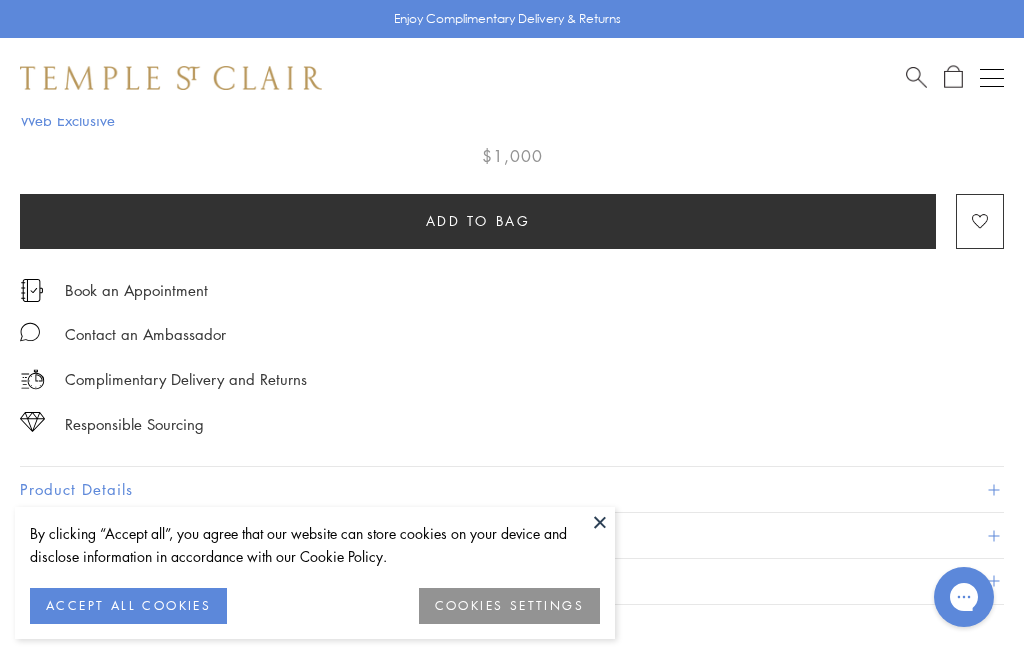 click on "Product Details" at bounding box center [512, 489] 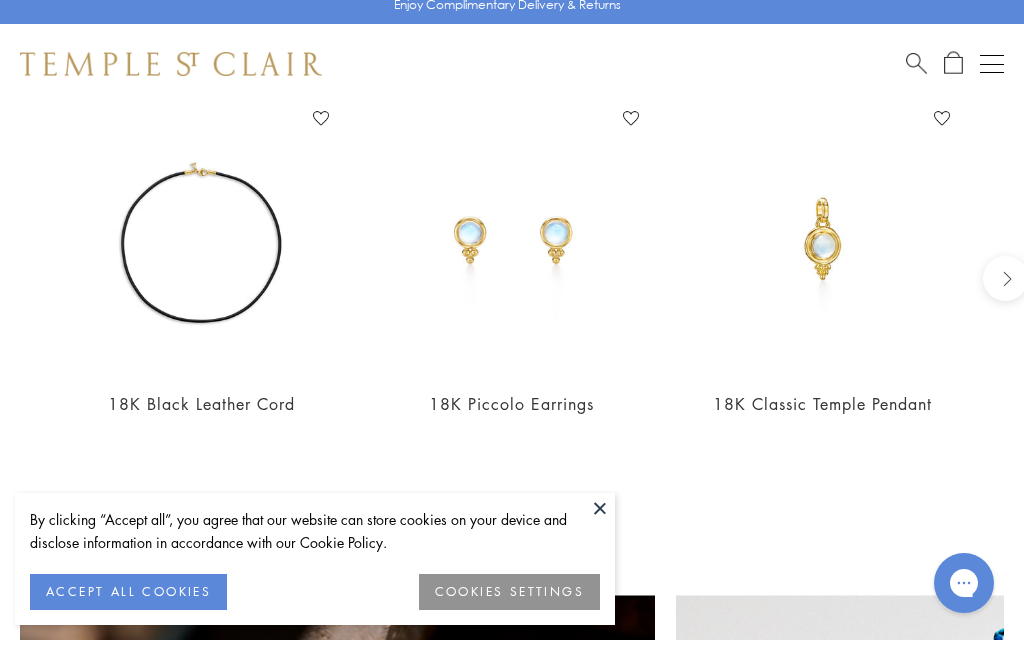 scroll, scrollTop: 2179, scrollLeft: 0, axis: vertical 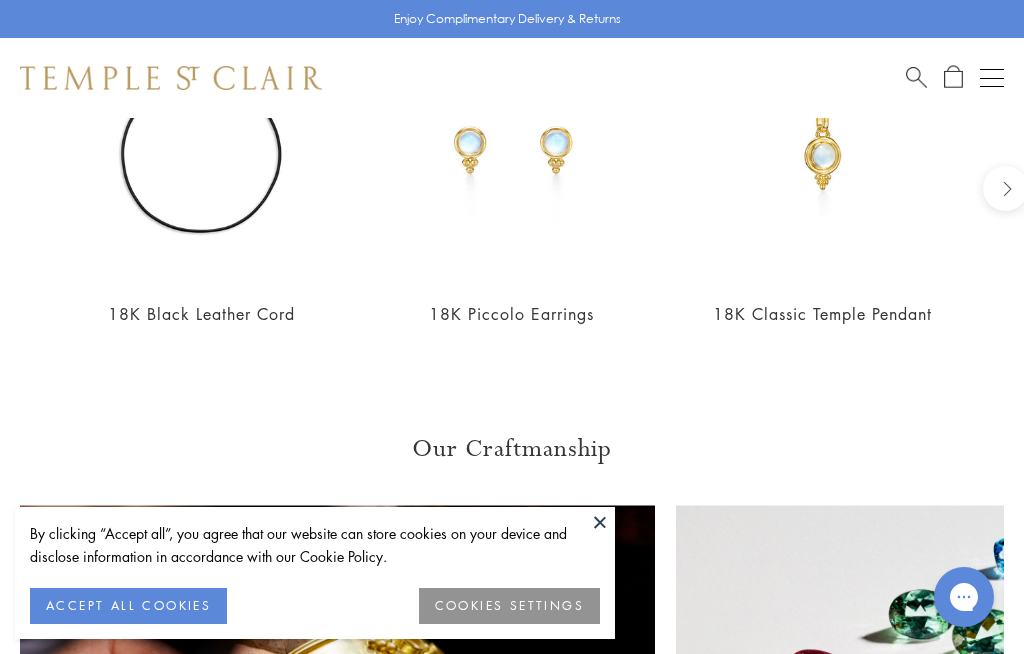 click at bounding box center [822, 147] 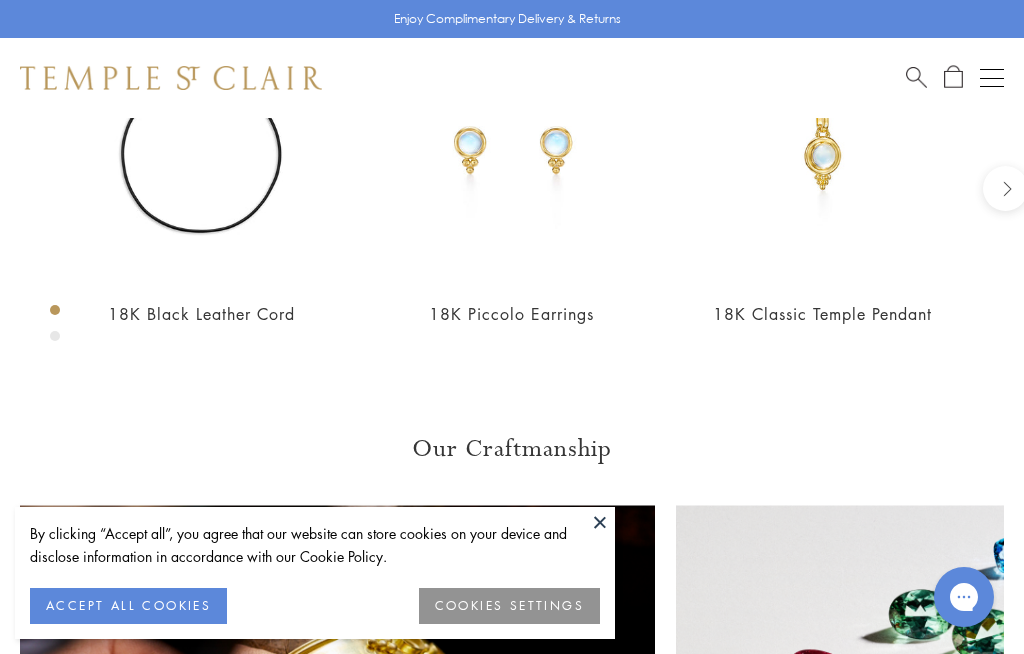 scroll, scrollTop: 2020, scrollLeft: 0, axis: vertical 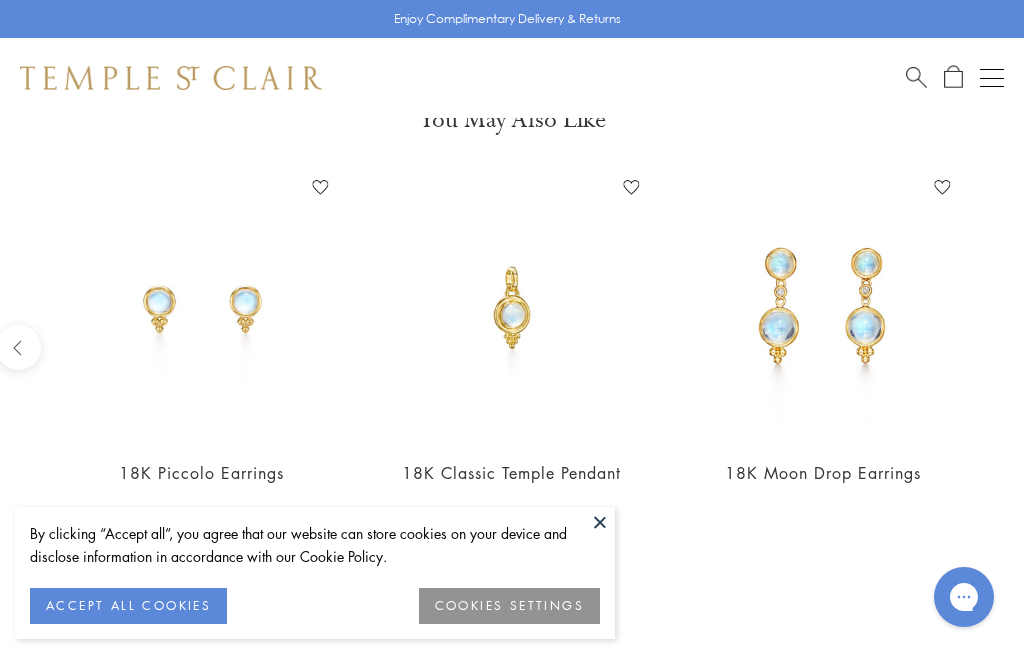 click at bounding box center (512, 306) 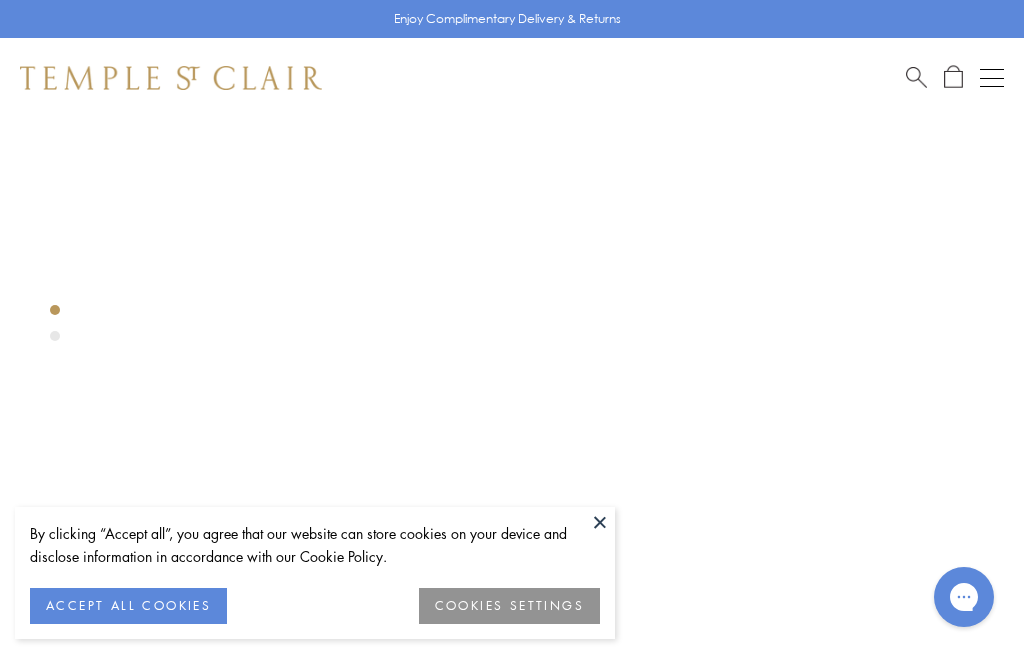 scroll, scrollTop: 0, scrollLeft: 0, axis: both 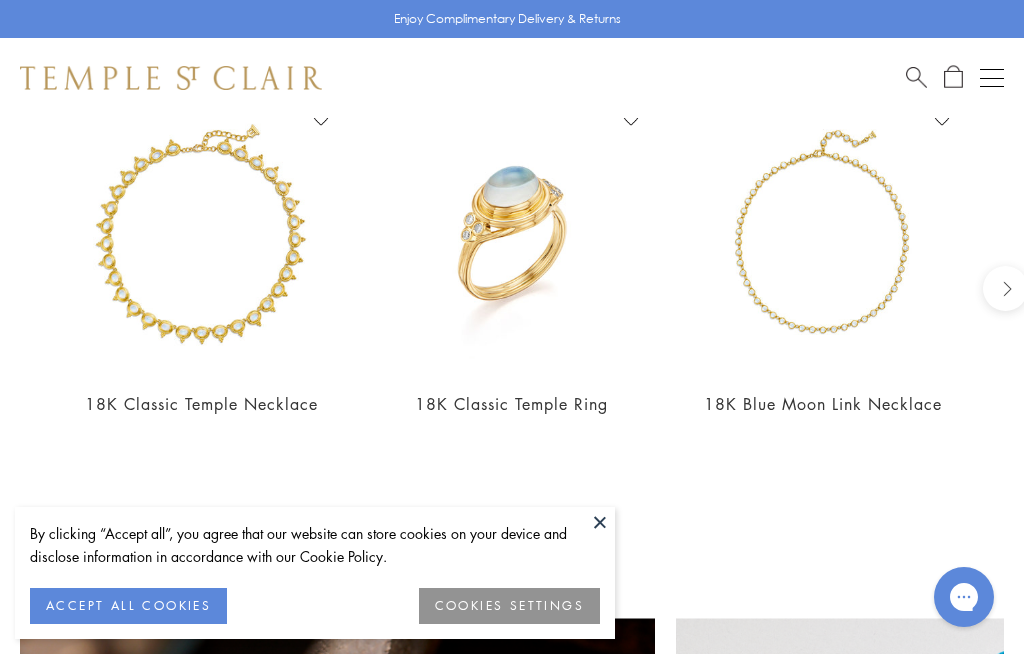 click at bounding box center [822, 237] 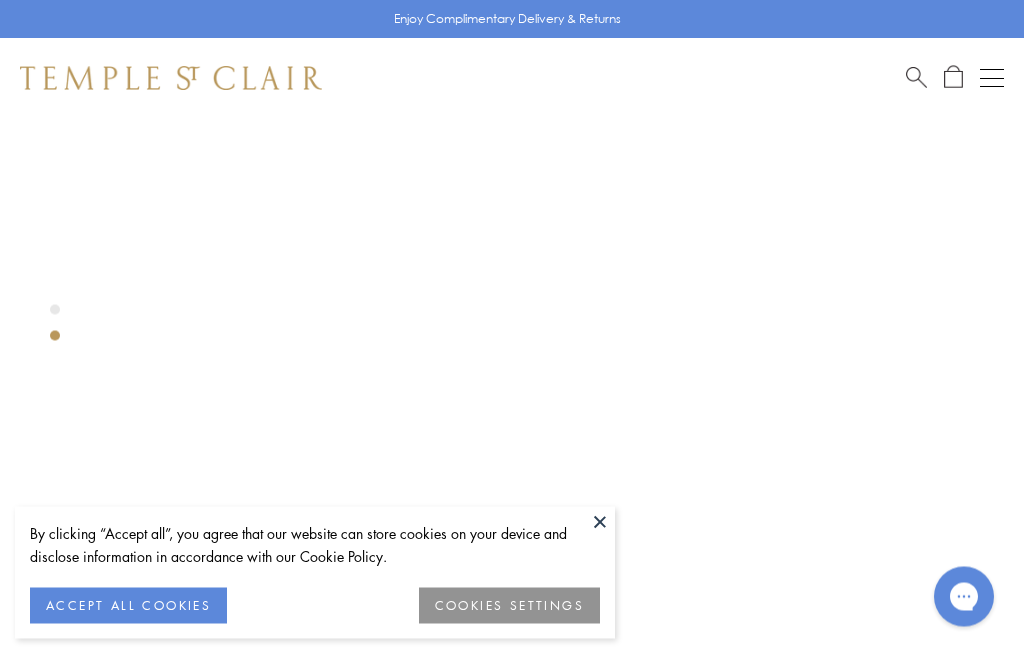 scroll, scrollTop: 0, scrollLeft: 0, axis: both 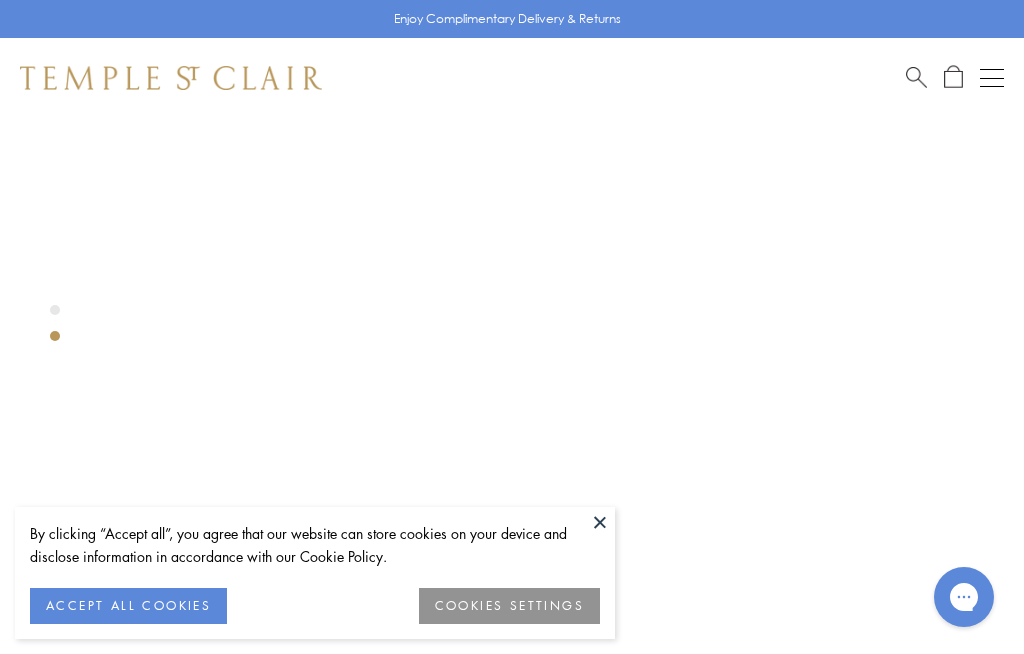 click at bounding box center (482, 600) 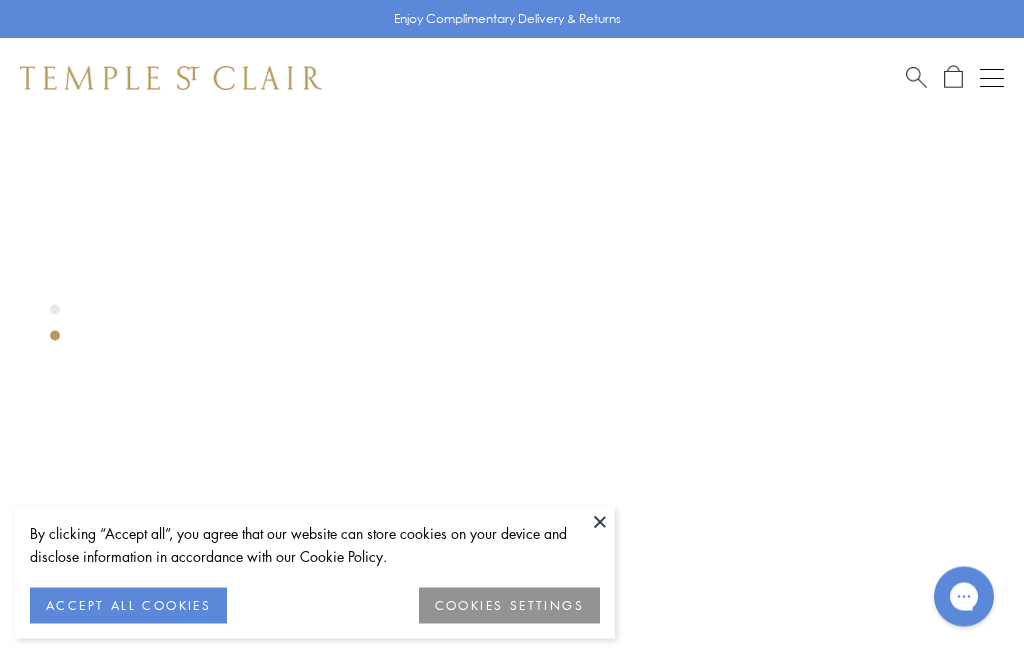 scroll, scrollTop: 0, scrollLeft: 0, axis: both 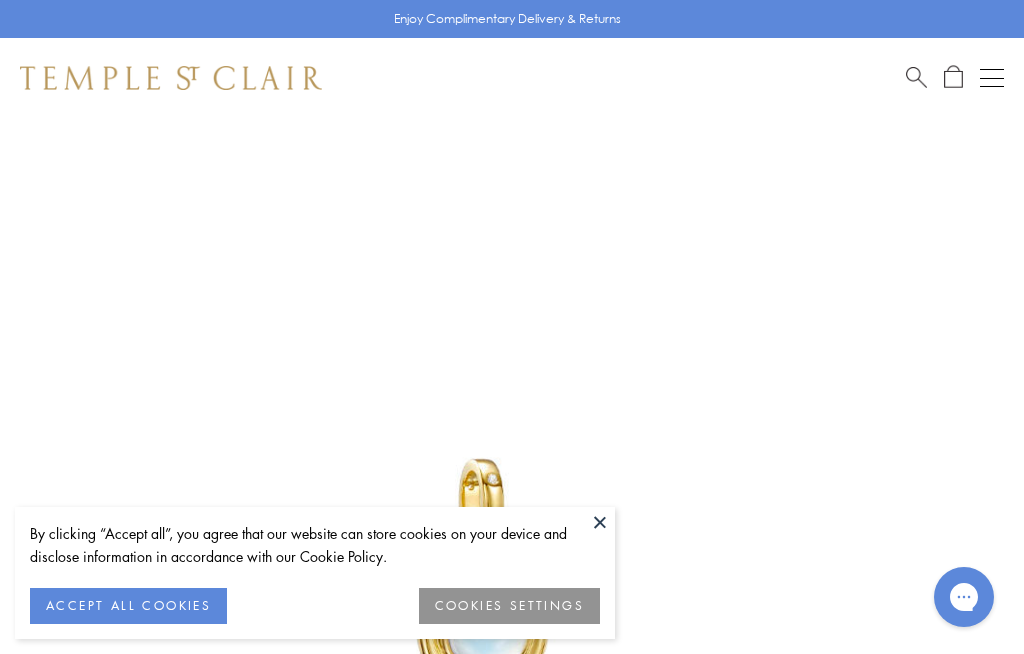 click on "COOKIES SETTINGS" at bounding box center [509, 606] 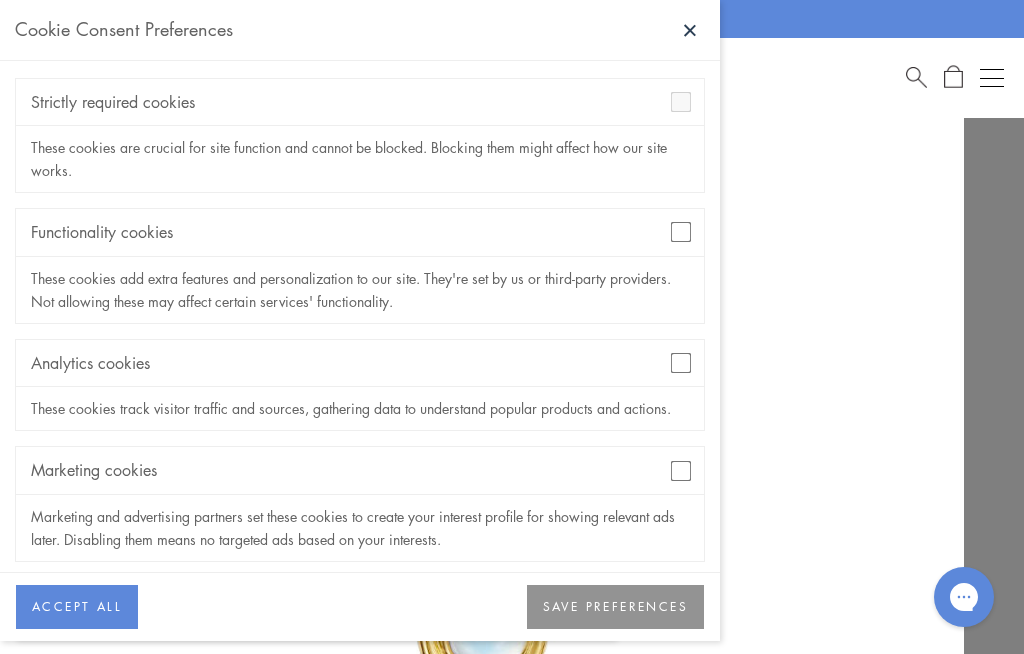 scroll, scrollTop: 112, scrollLeft: 0, axis: vertical 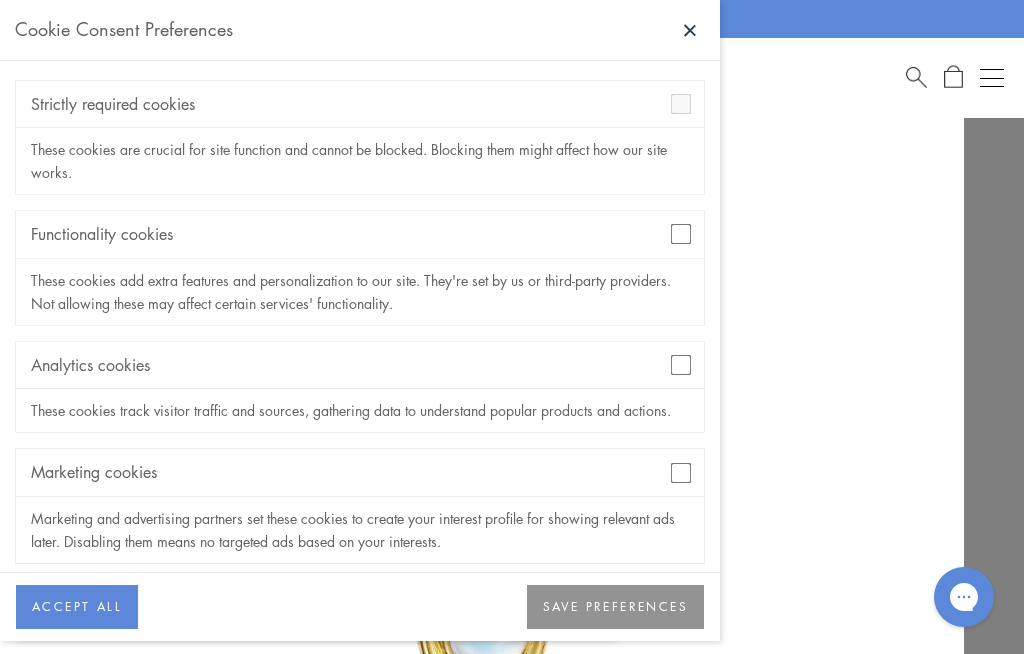 click on "SAVE PREFERENCES" at bounding box center [615, 607] 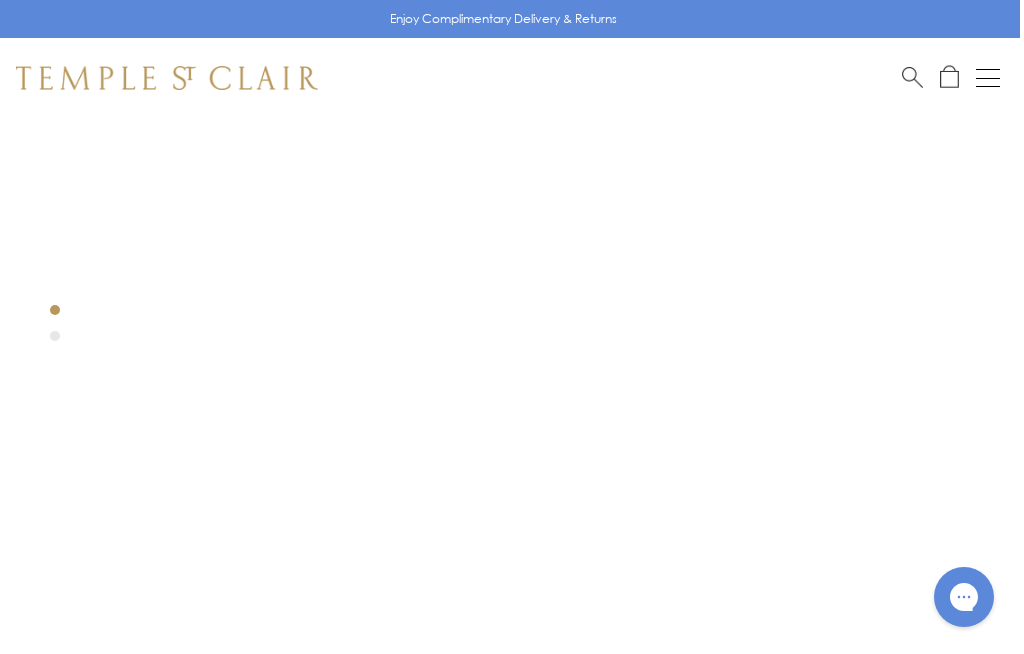 scroll, scrollTop: 402, scrollLeft: 4, axis: both 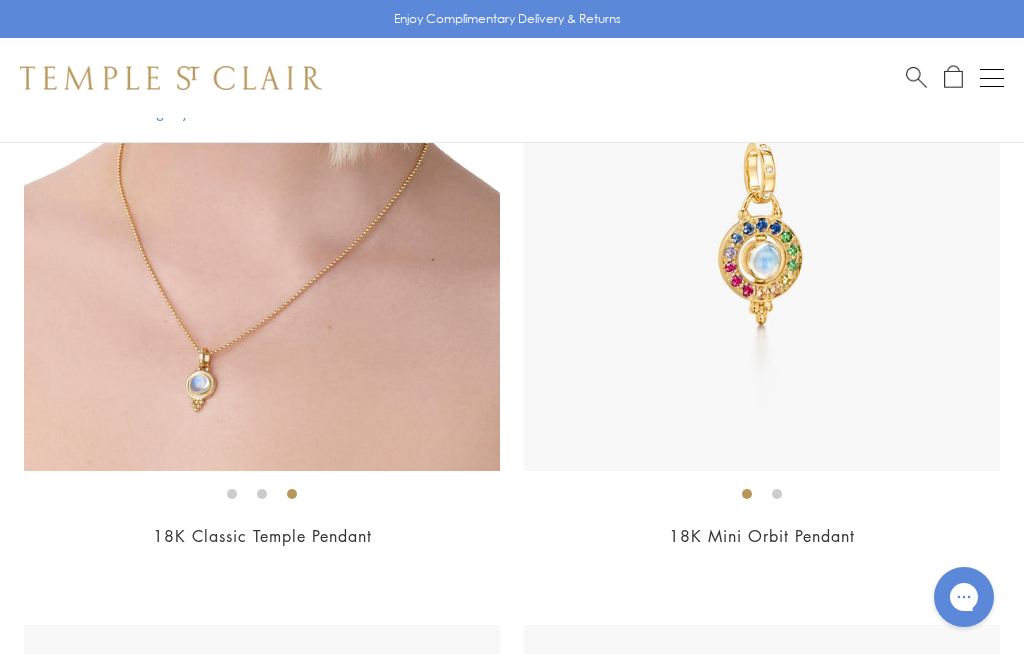 click at bounding box center [262, 233] 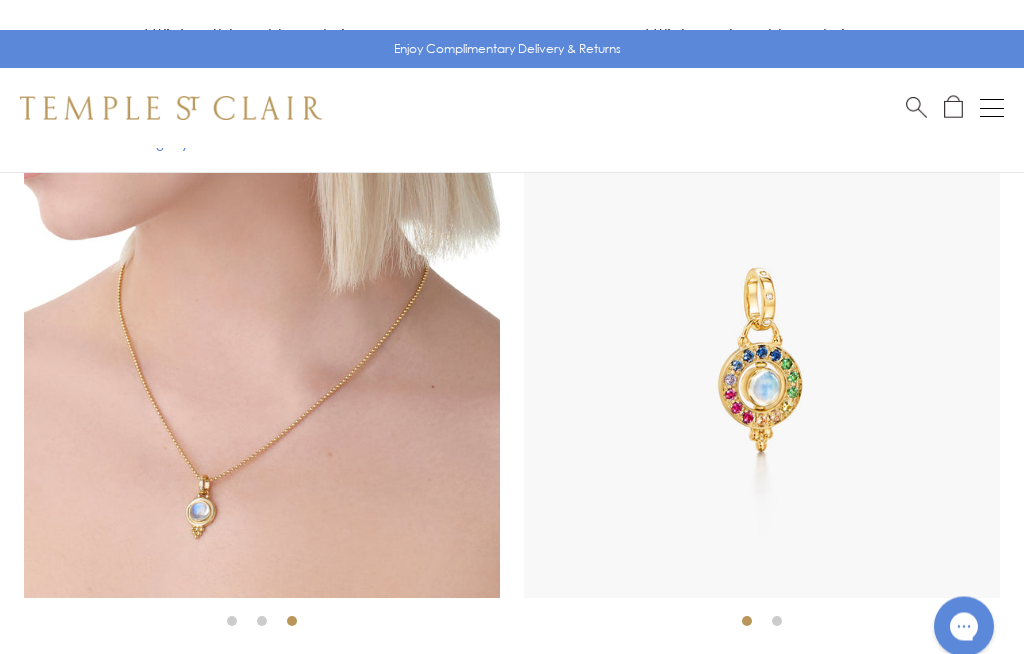 scroll, scrollTop: 2981, scrollLeft: 0, axis: vertical 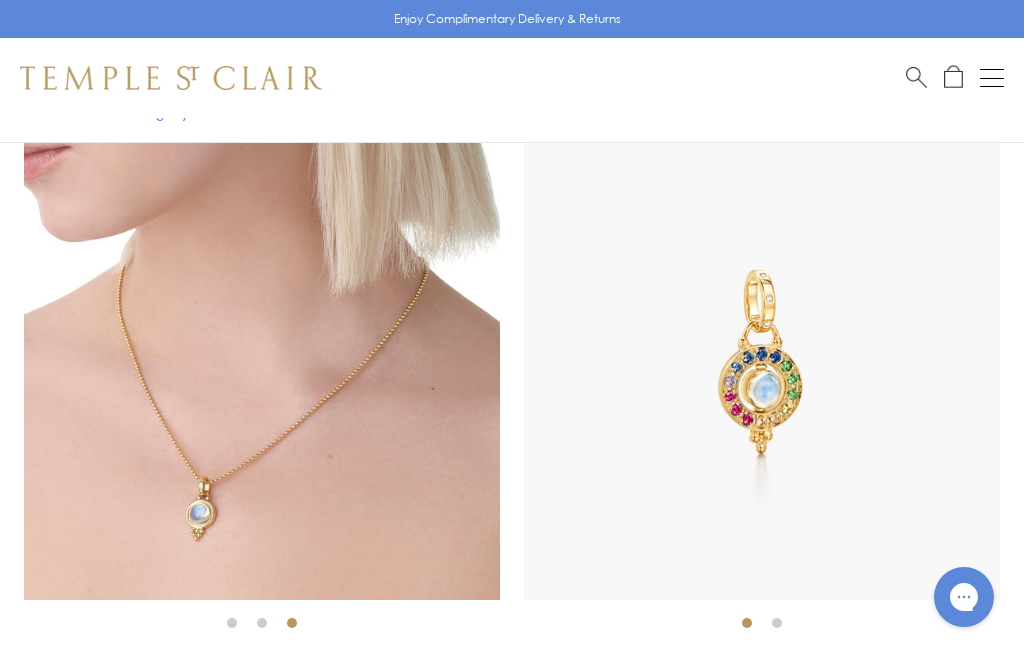 click at bounding box center (262, 362) 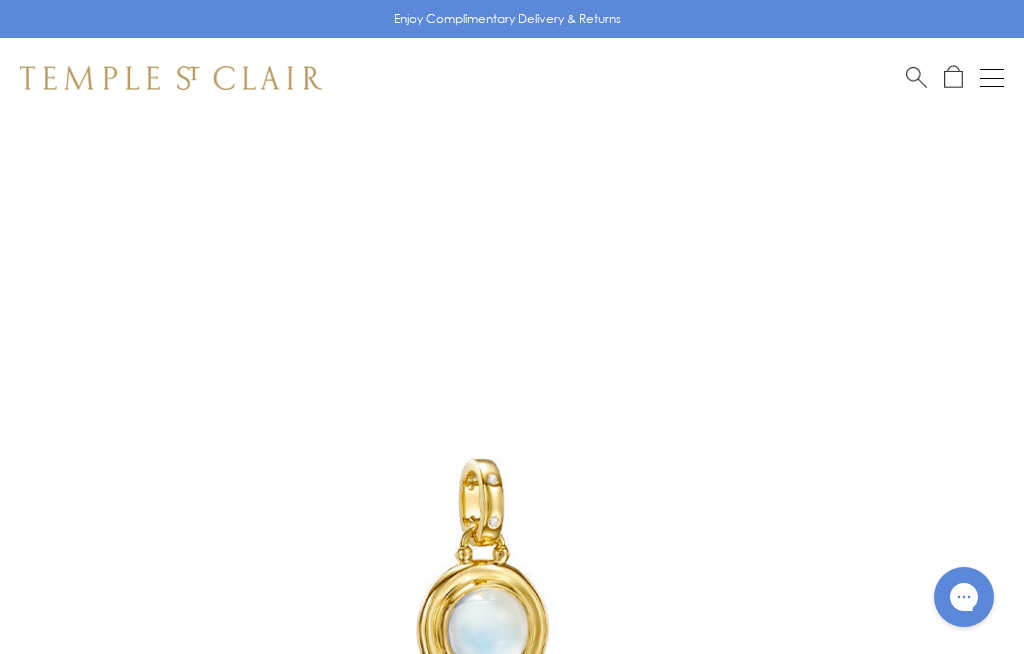 scroll, scrollTop: 0, scrollLeft: 0, axis: both 